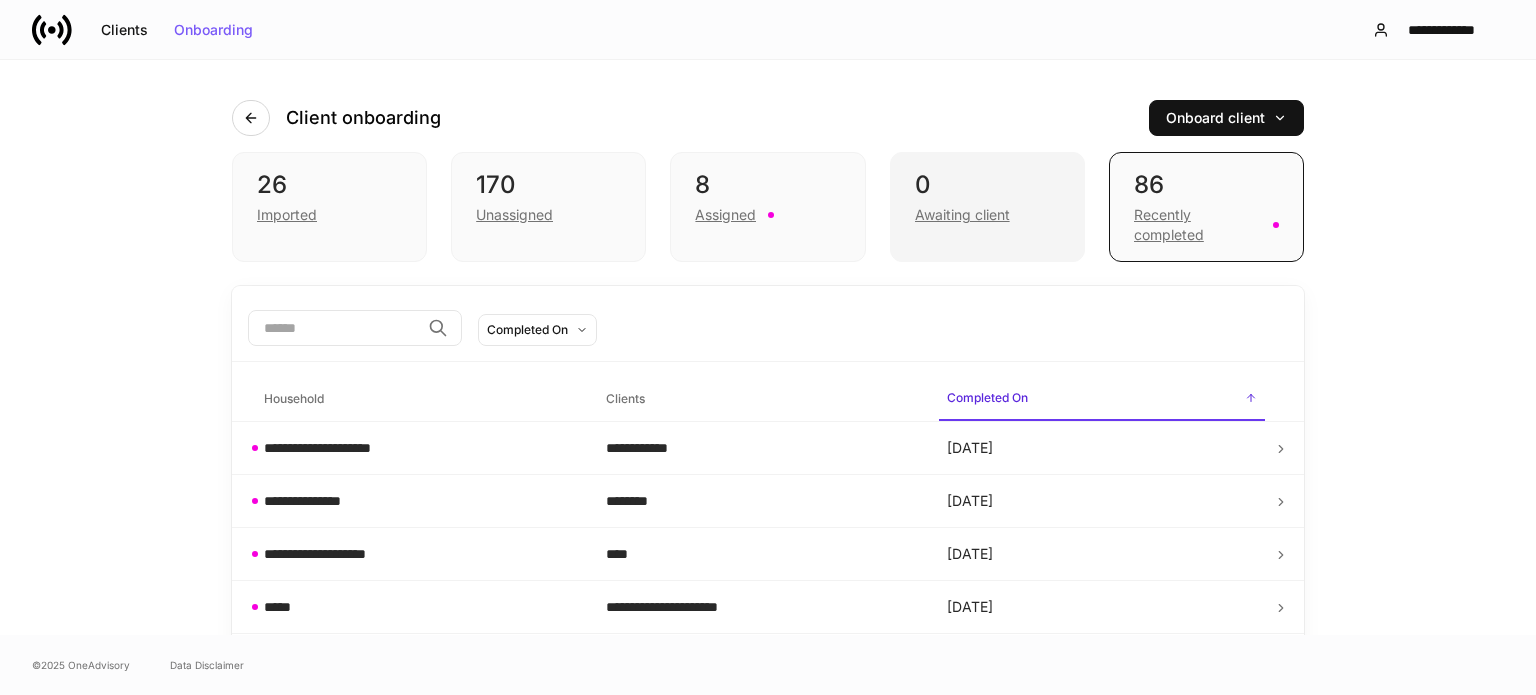 scroll, scrollTop: 0, scrollLeft: 0, axis: both 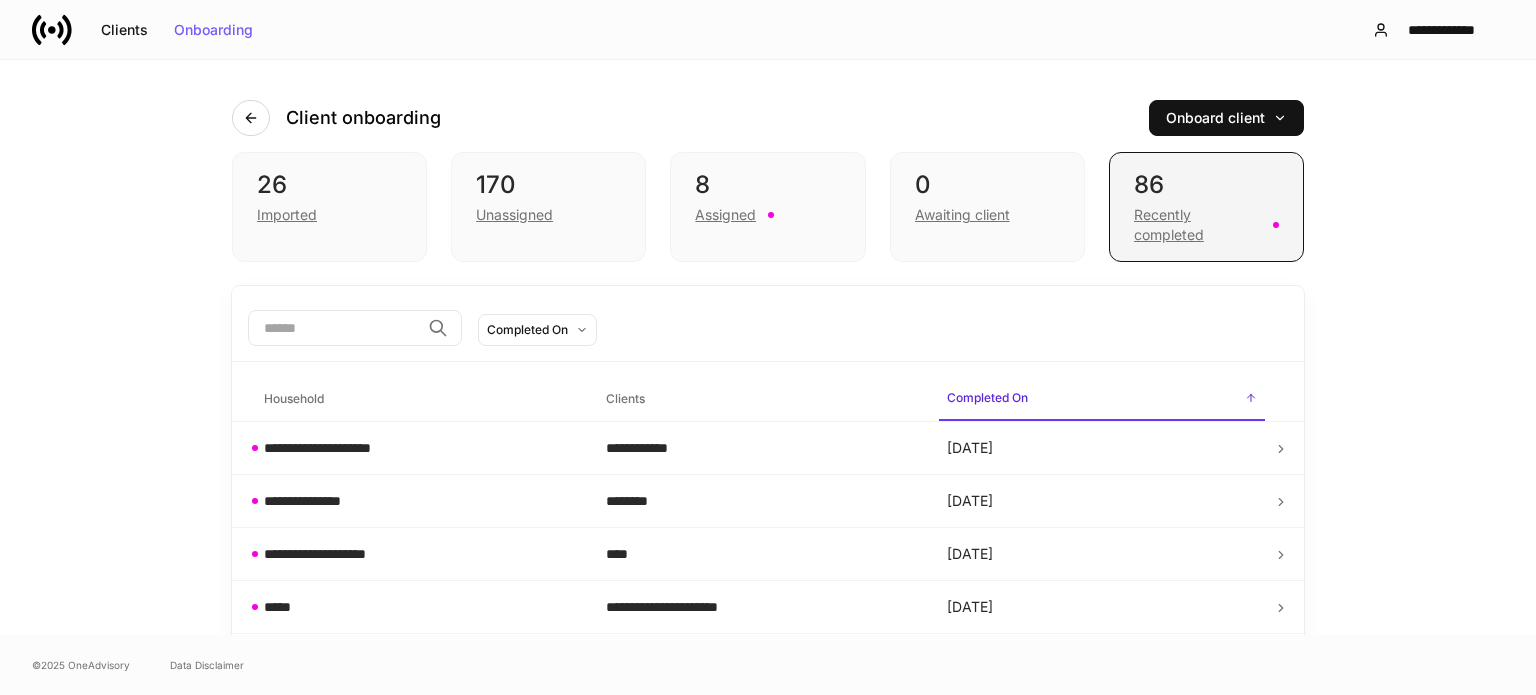 click on "Recently completed" at bounding box center [1197, 225] 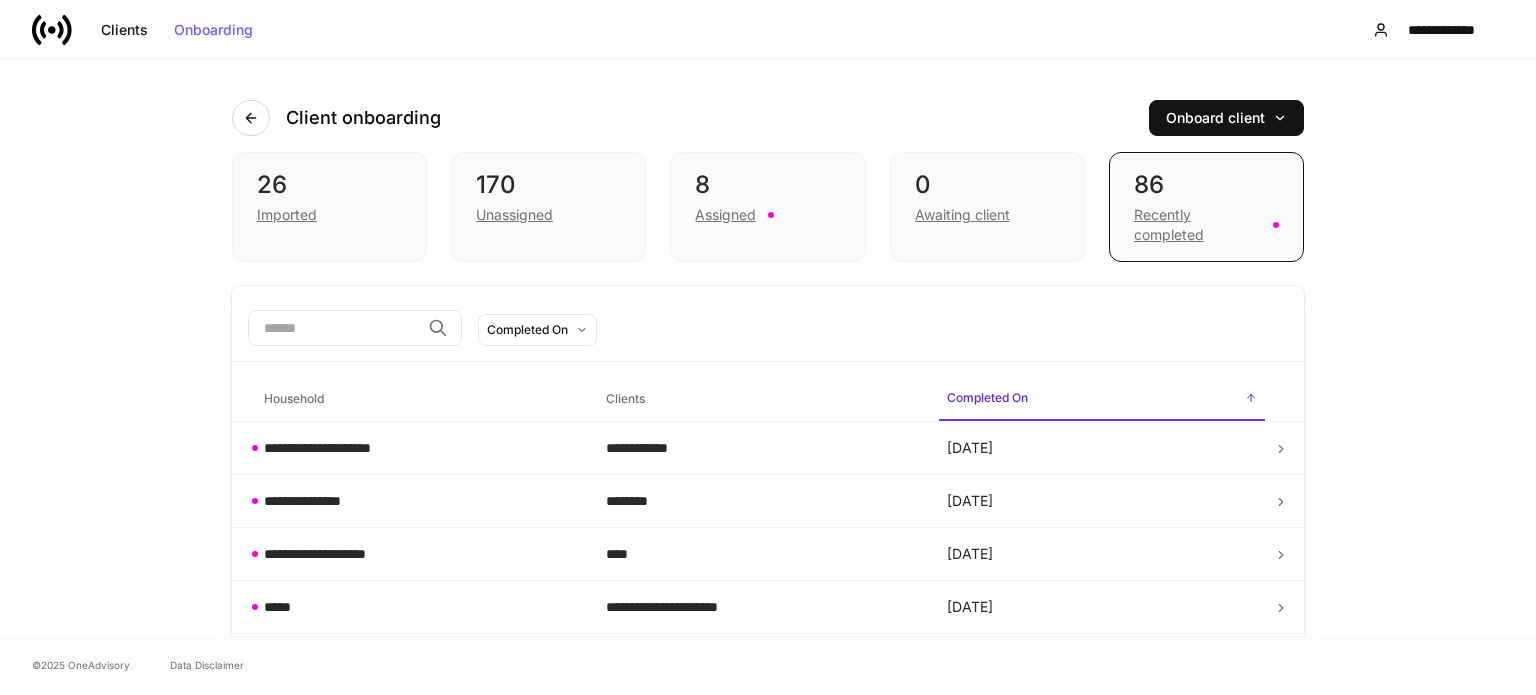 click at bounding box center [334, 328] 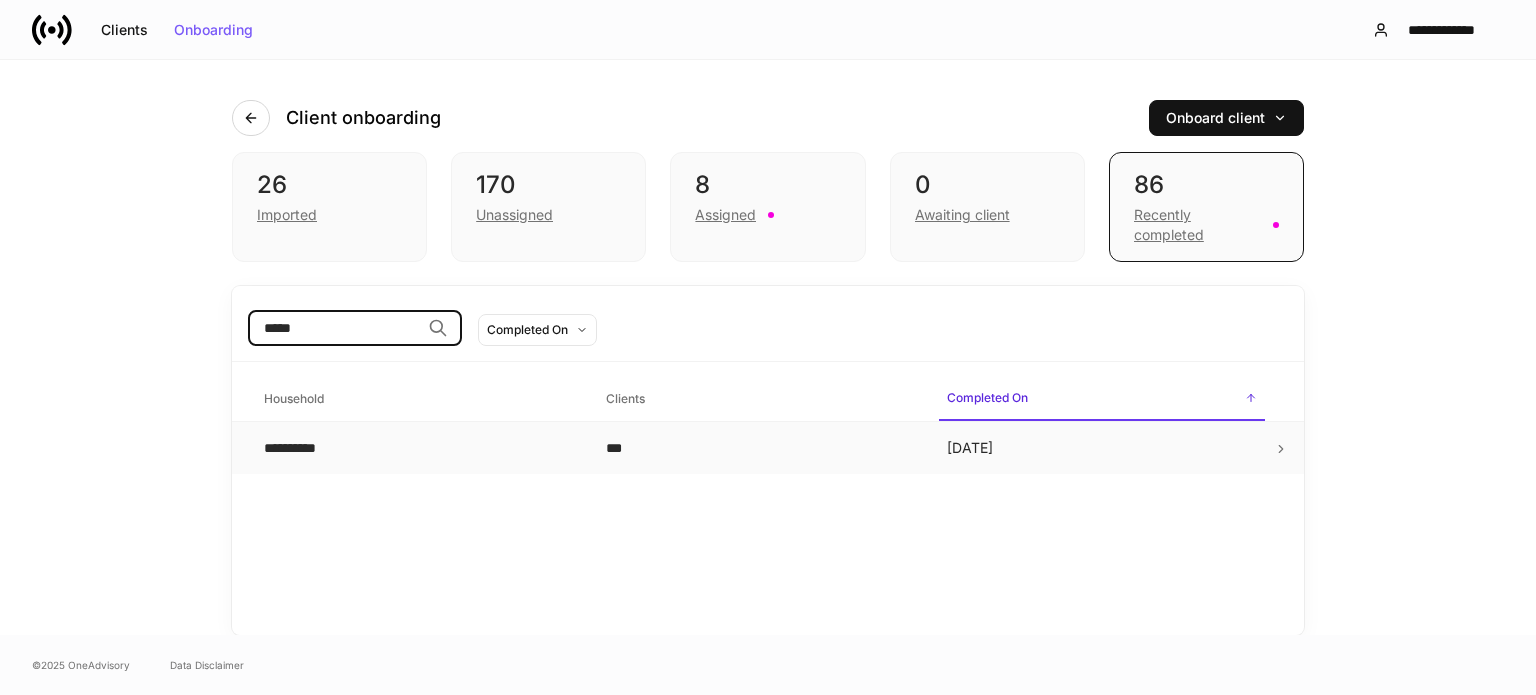 type on "*****" 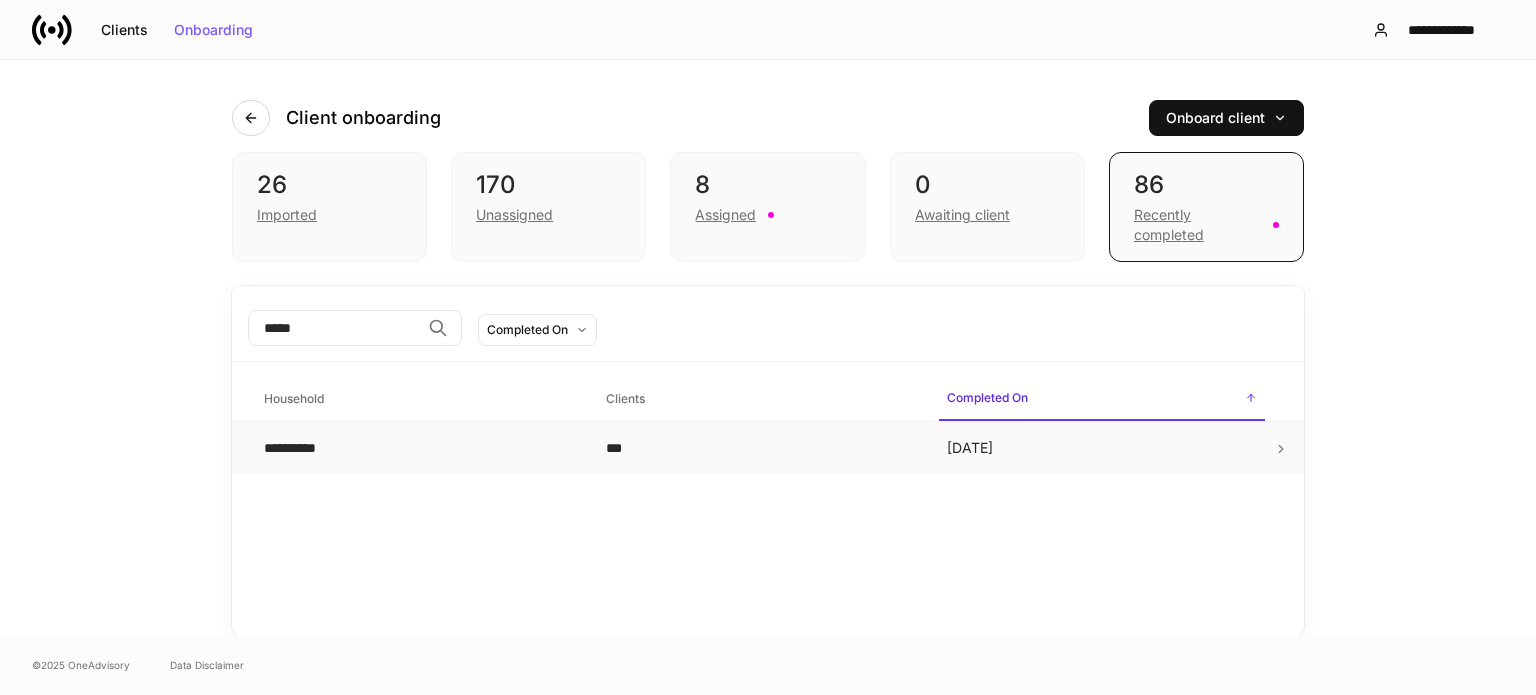 click on "**********" at bounding box center (419, 448) 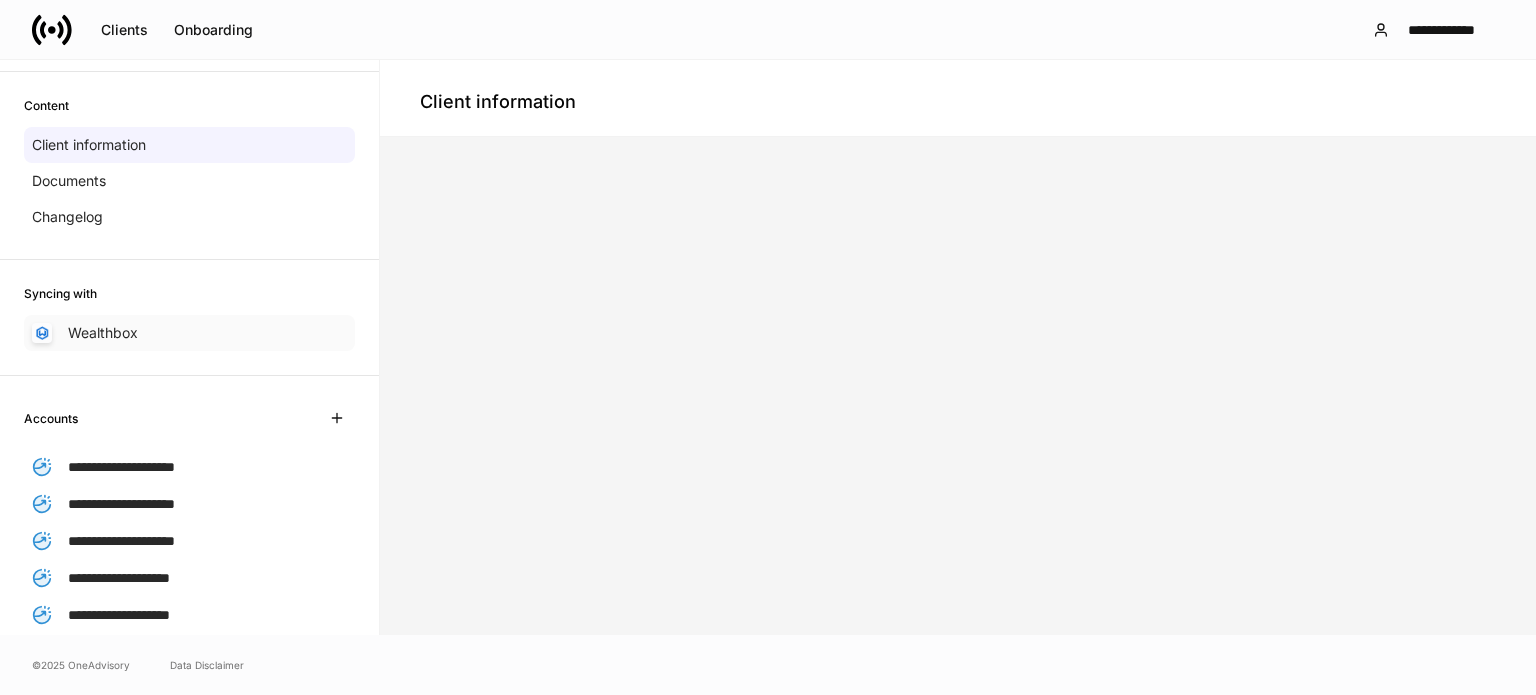 scroll, scrollTop: 300, scrollLeft: 0, axis: vertical 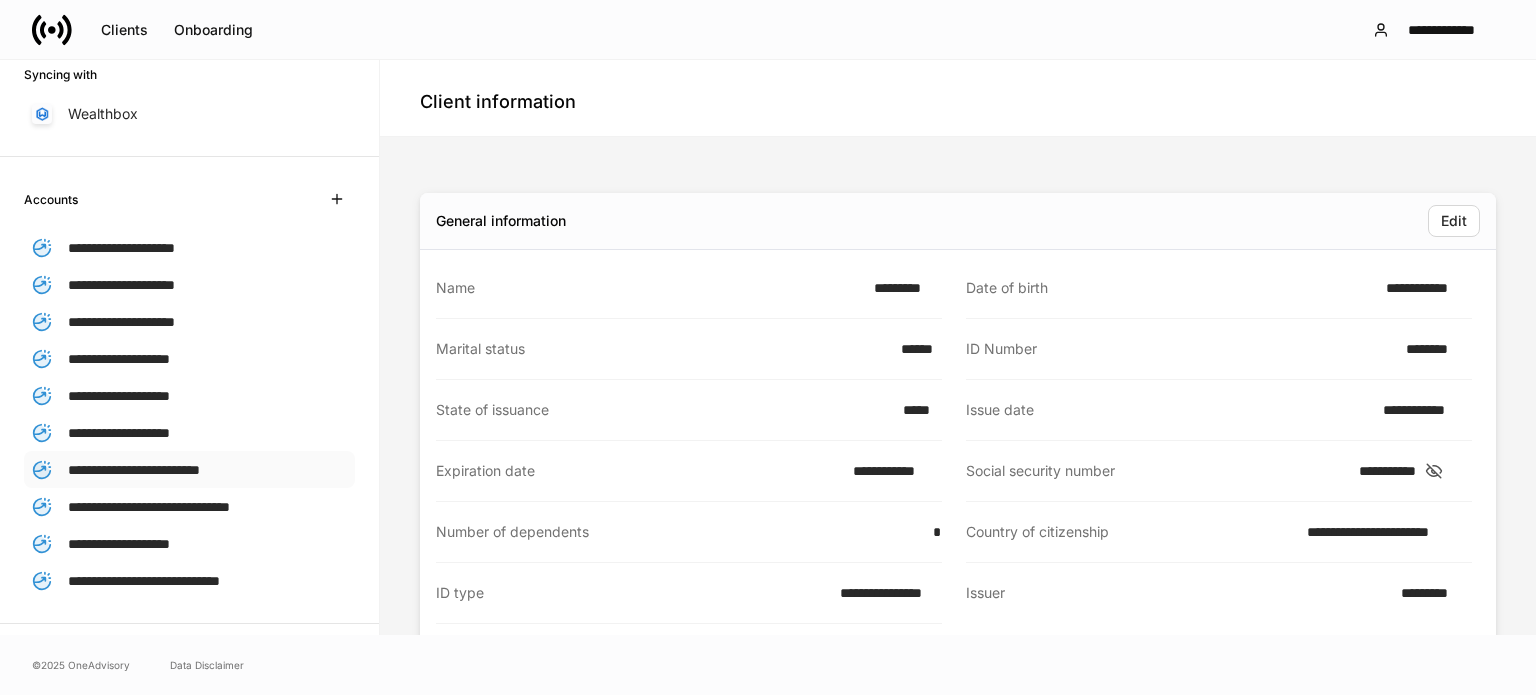 click on "**********" at bounding box center [134, 470] 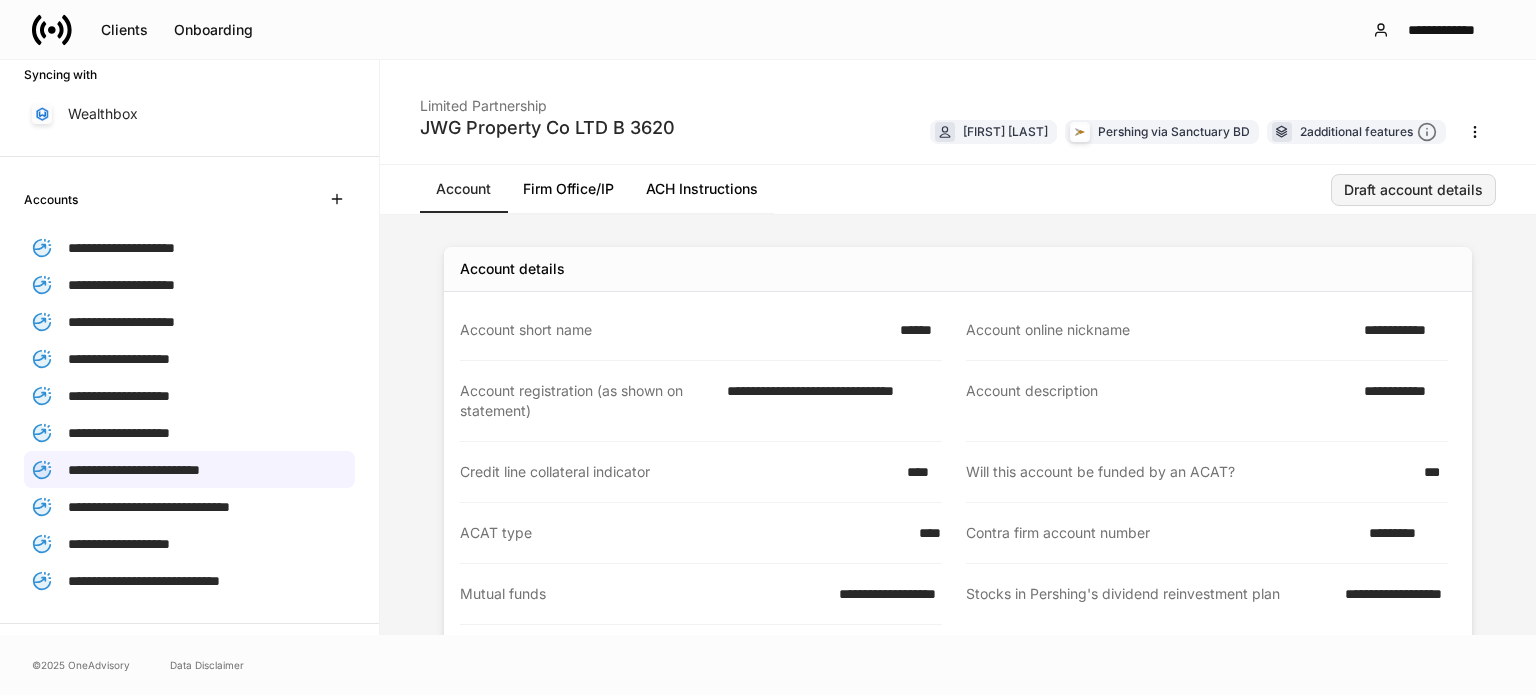 click on "Draft account details" at bounding box center [1413, 190] 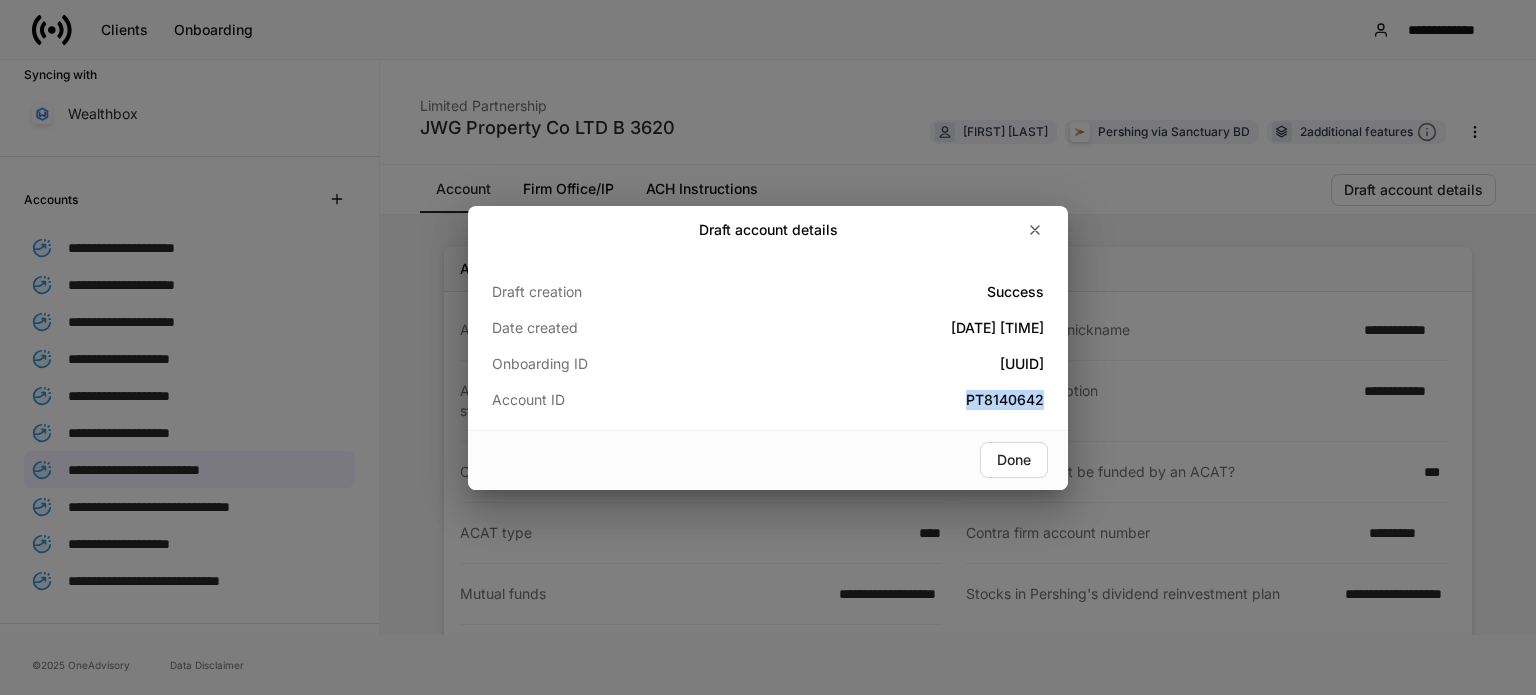 drag, startPoint x: 1048, startPoint y: 395, endPoint x: 954, endPoint y: 400, distance: 94.13288 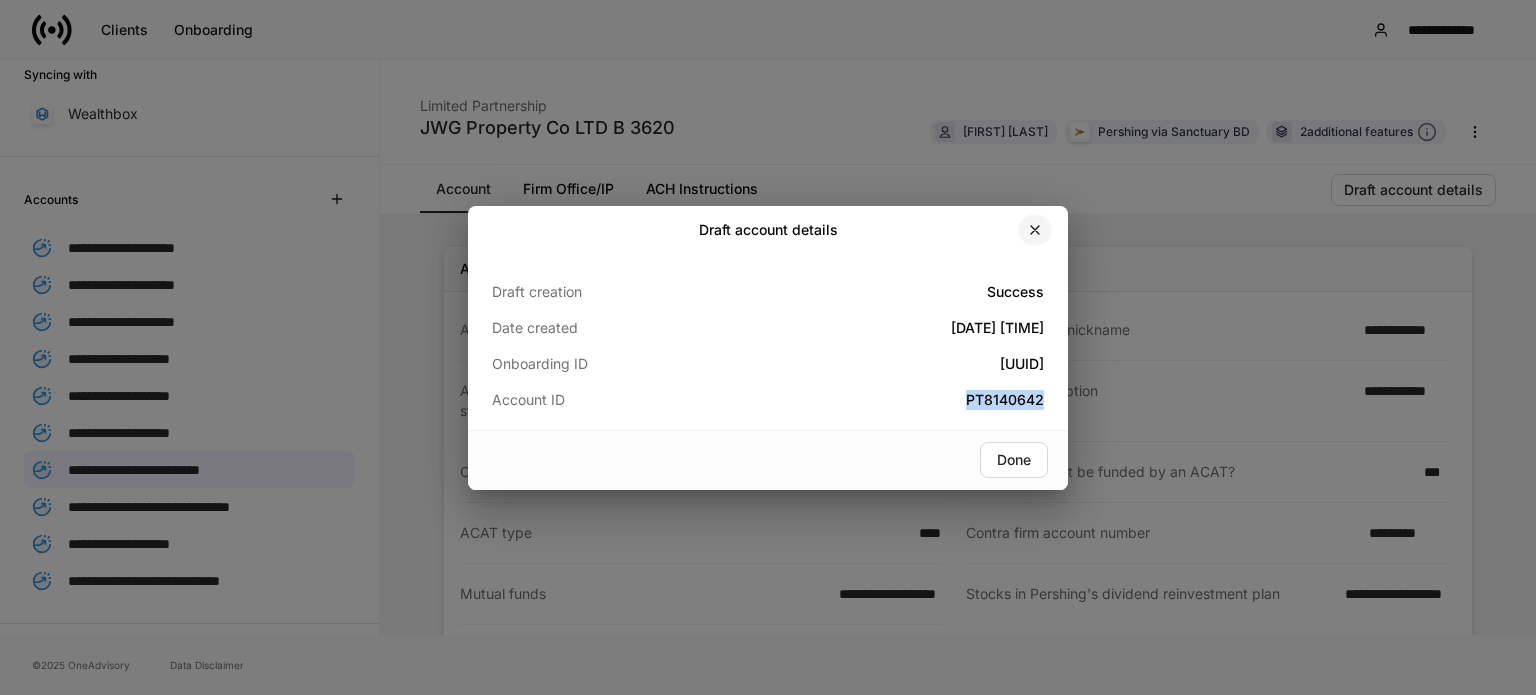 click at bounding box center [1035, 230] 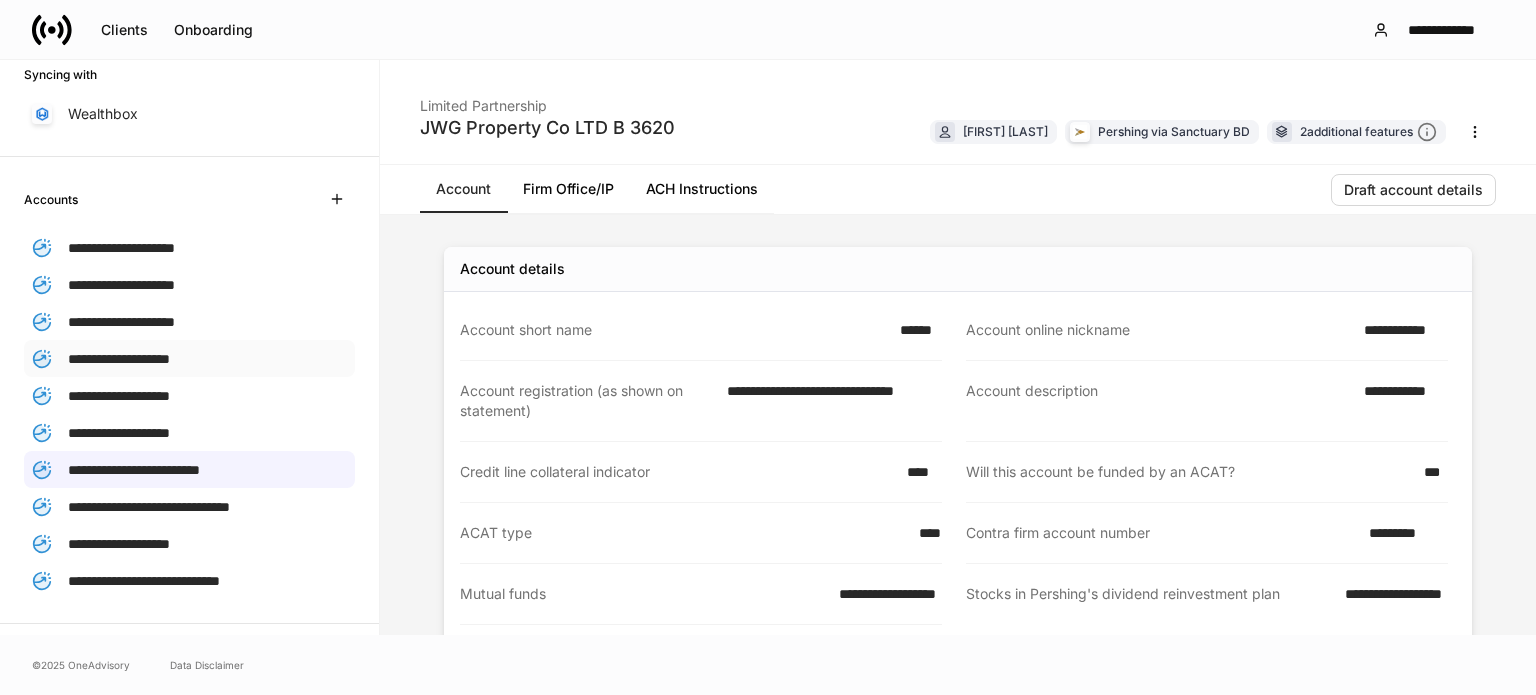 click on "**********" at bounding box center [119, 359] 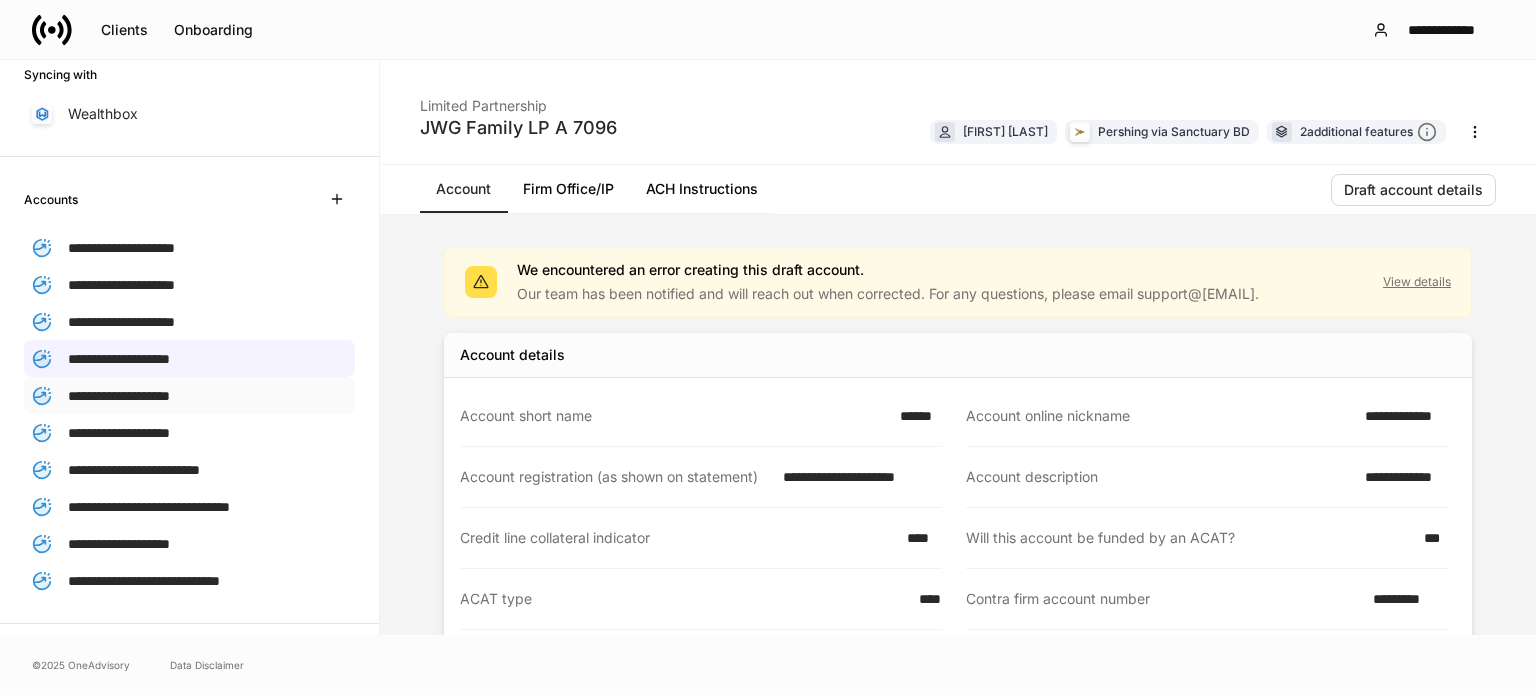 click on "**********" at bounding box center (119, 396) 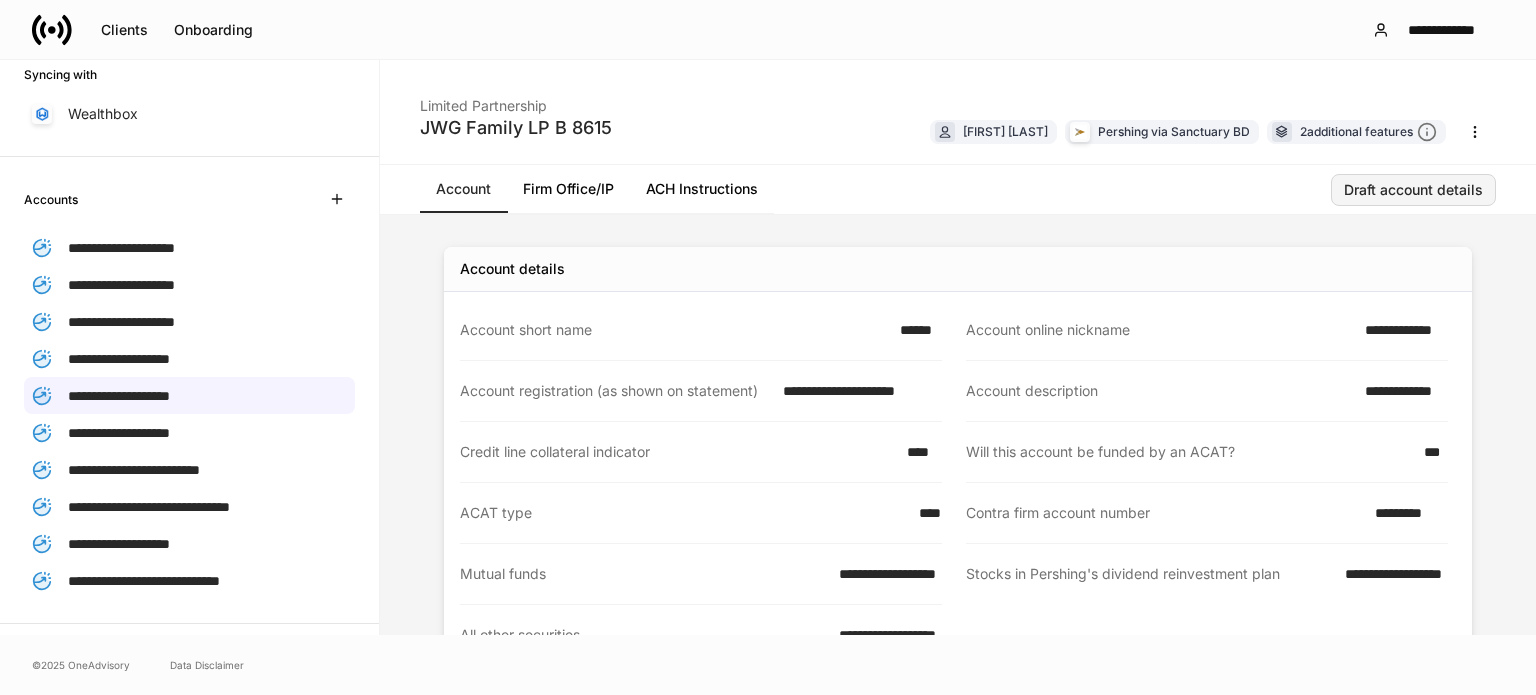click on "Draft account details" at bounding box center (1413, 190) 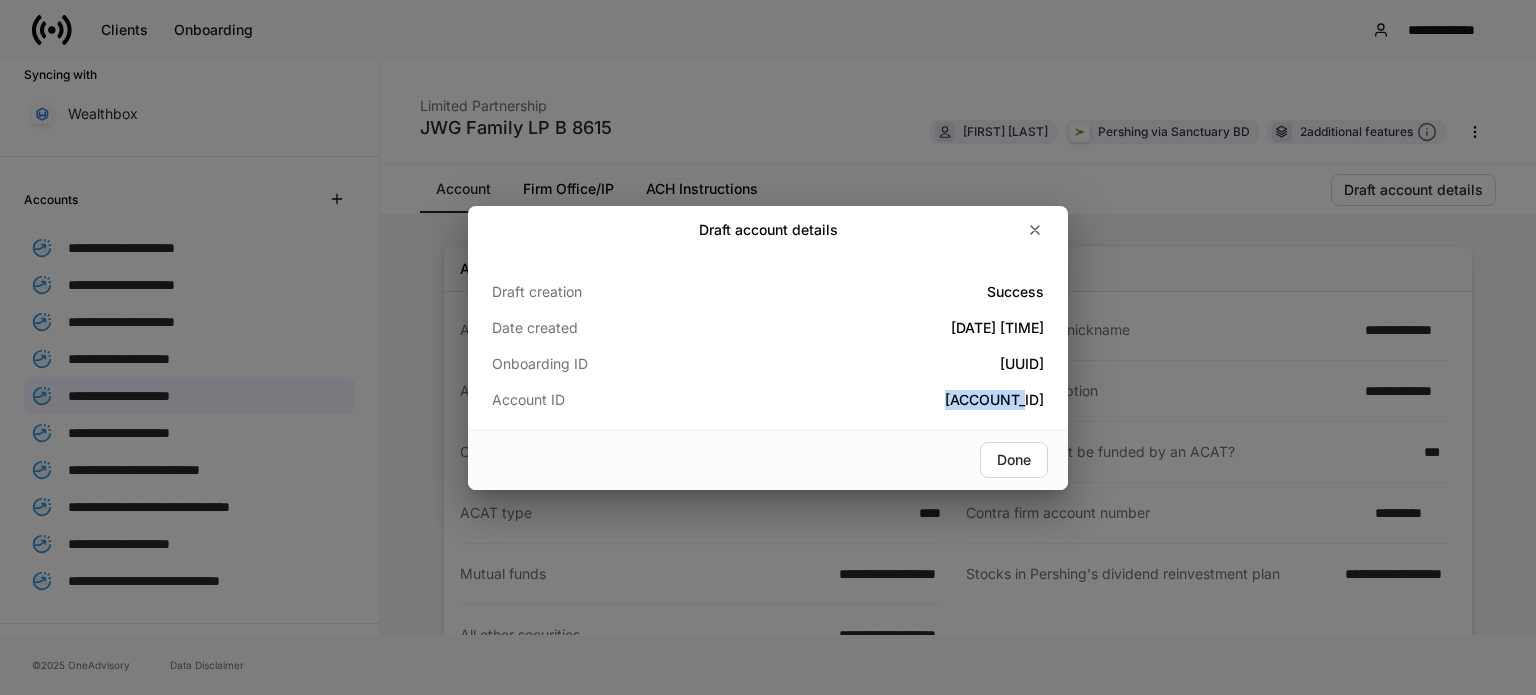 drag, startPoint x: 1051, startPoint y: 395, endPoint x: 866, endPoint y: 405, distance: 185.27008 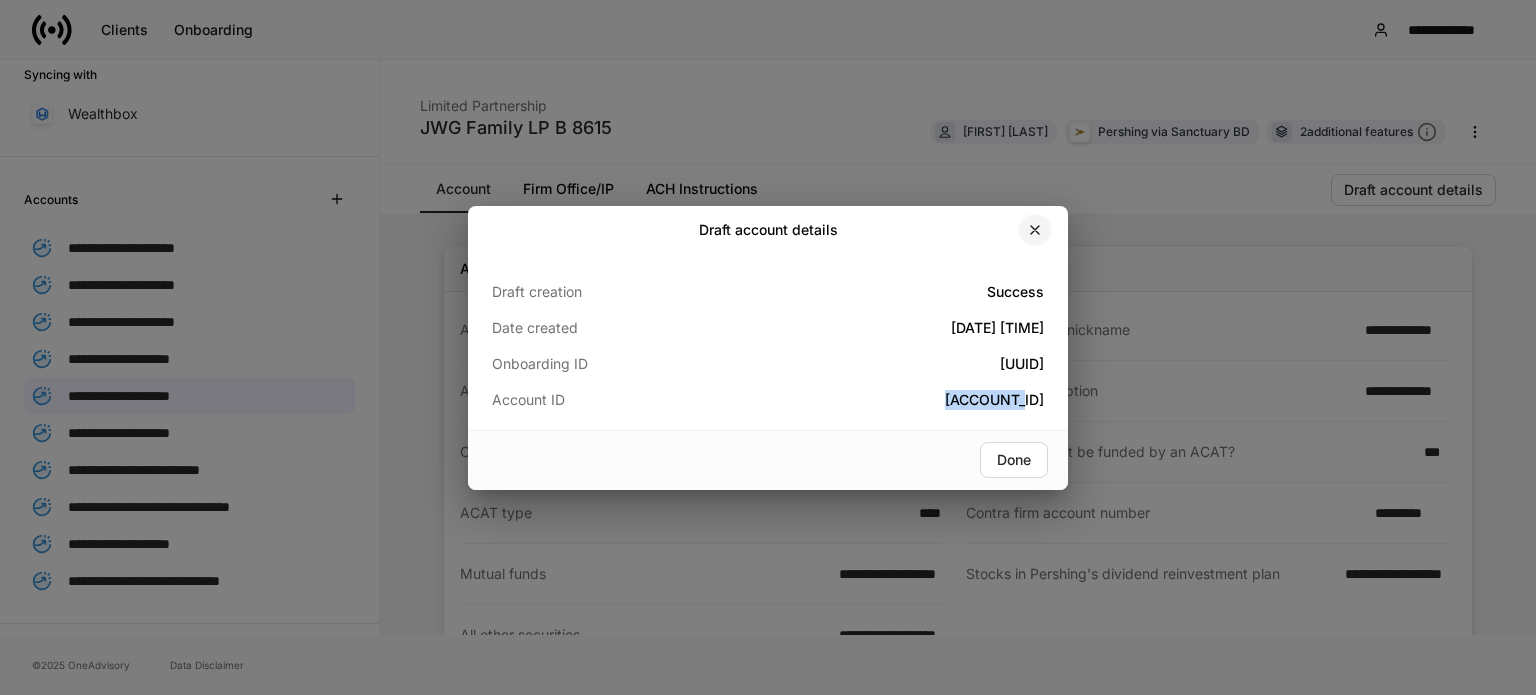click 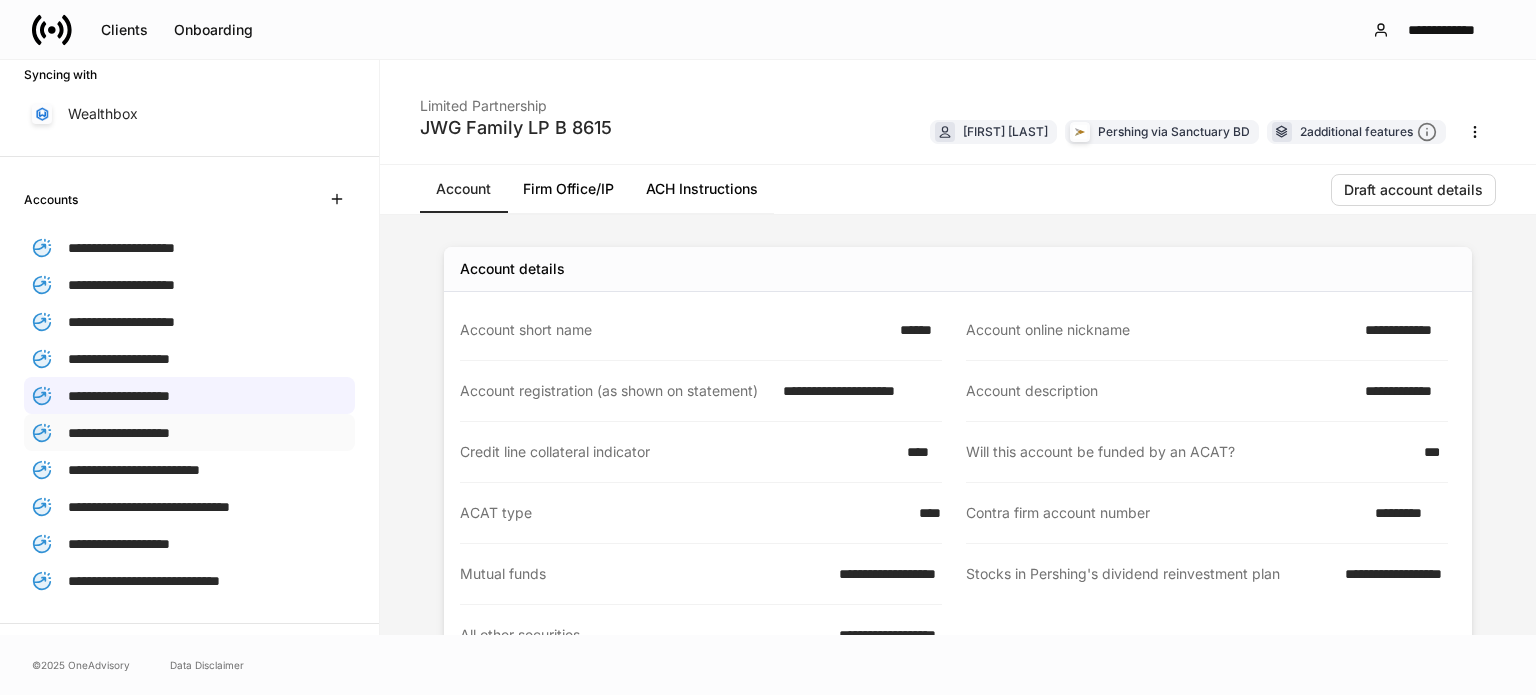 click on "**********" at bounding box center [119, 433] 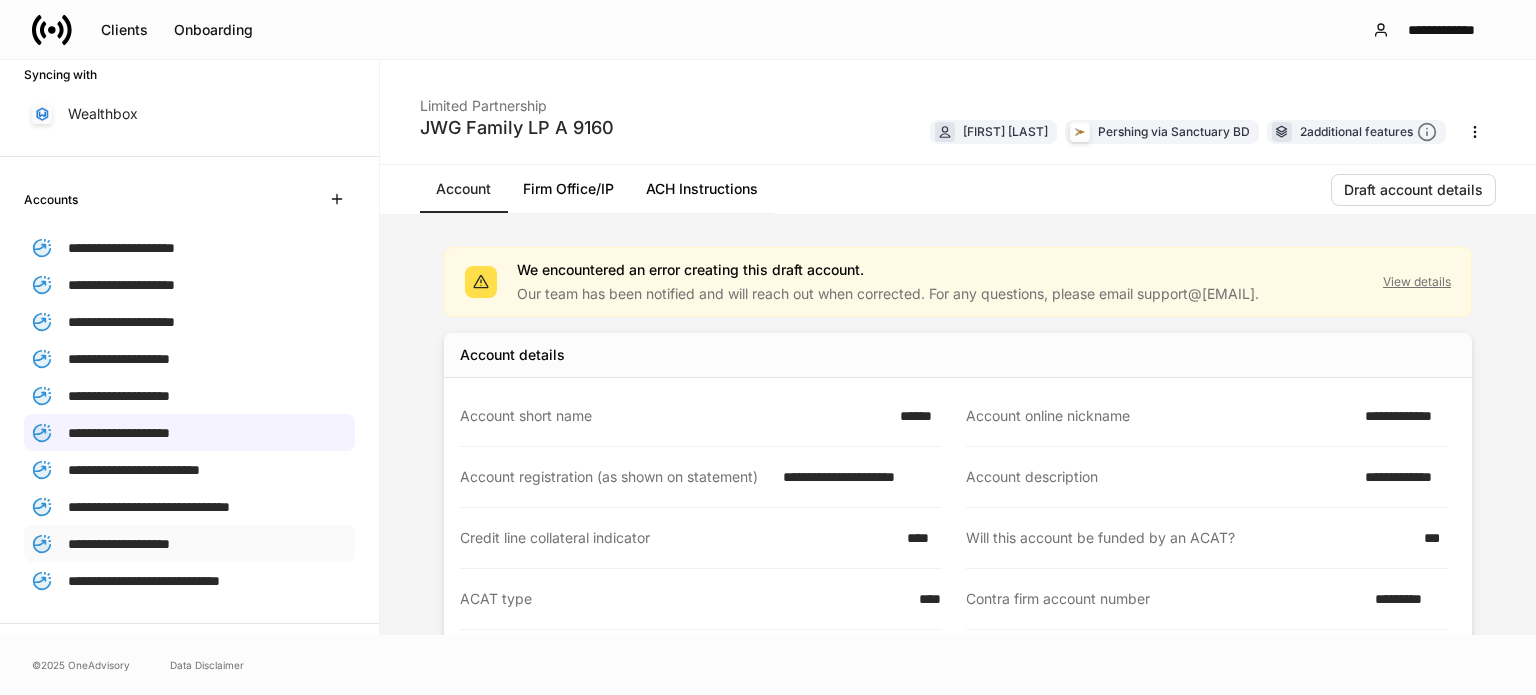 click on "**********" at bounding box center (119, 544) 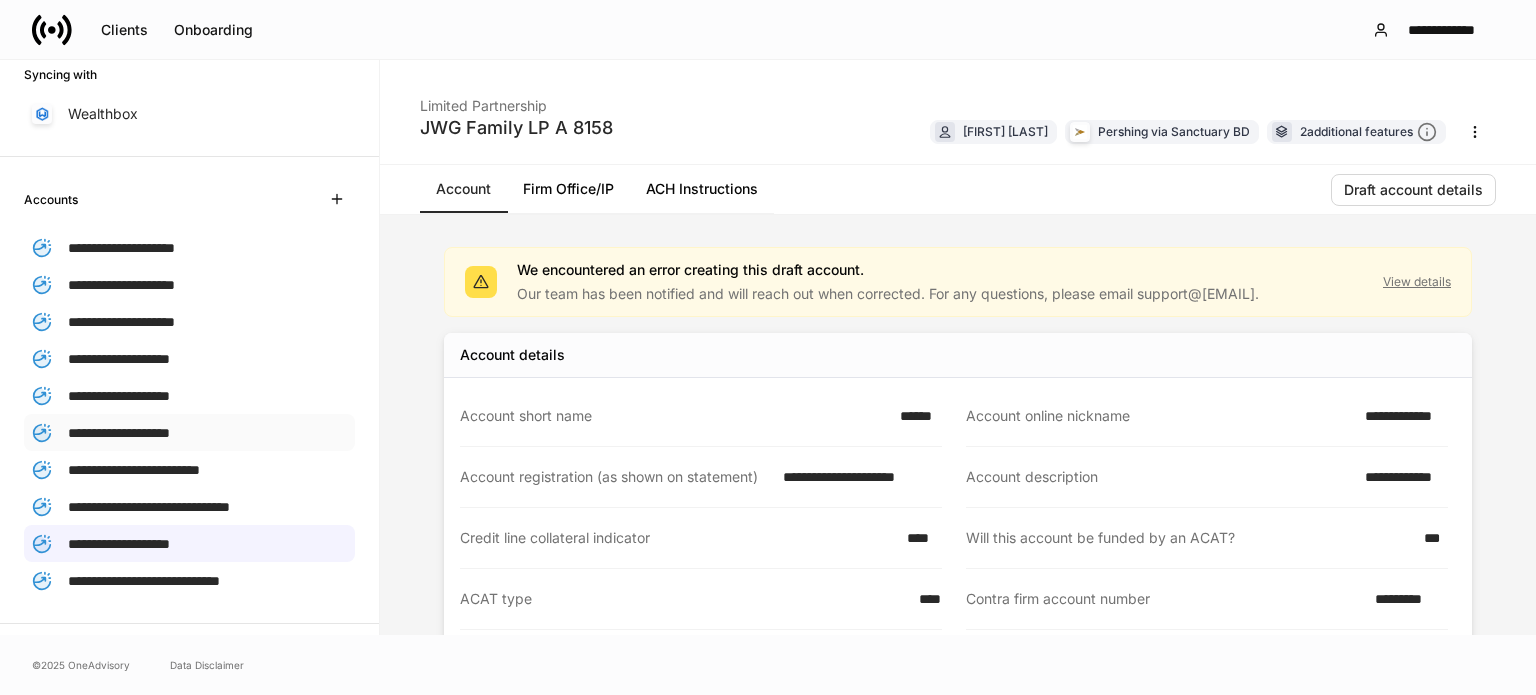 click on "**********" at bounding box center (119, 433) 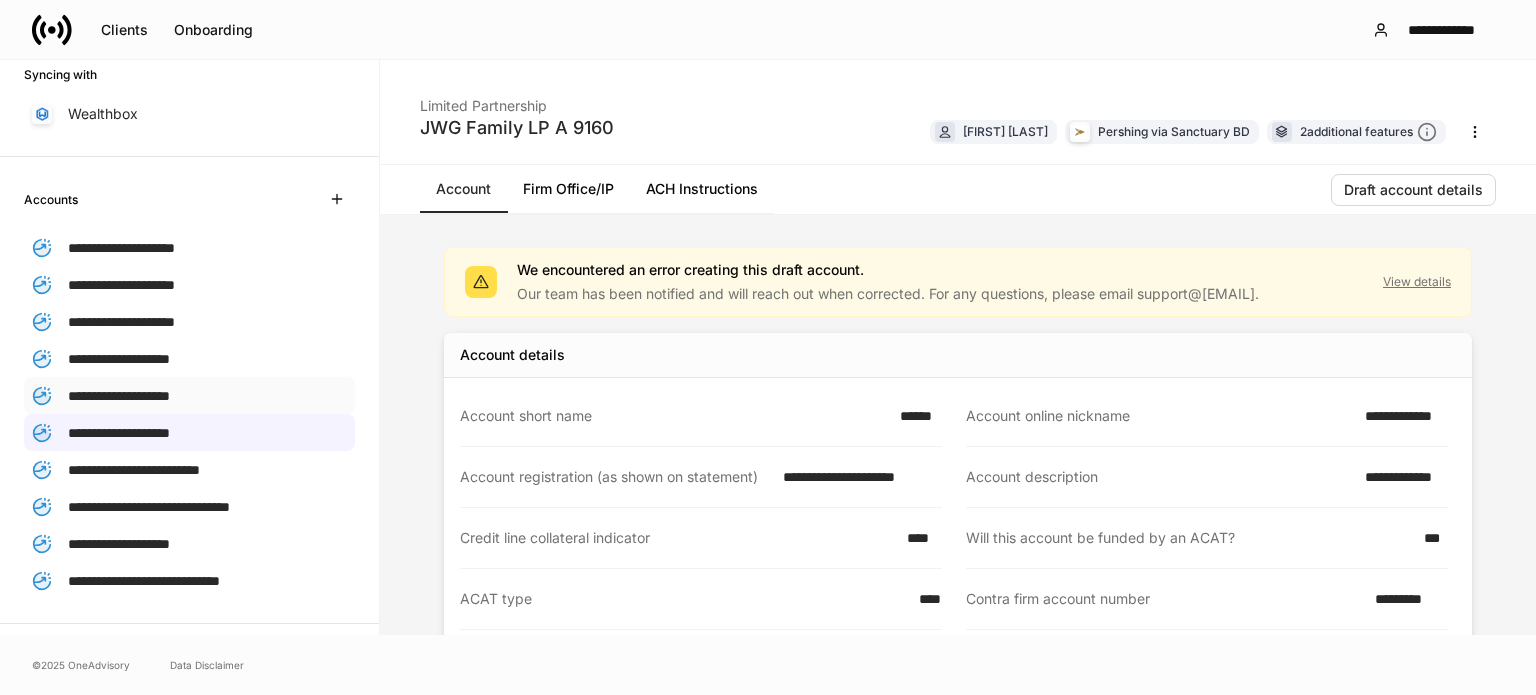 click on "**********" at bounding box center (119, 396) 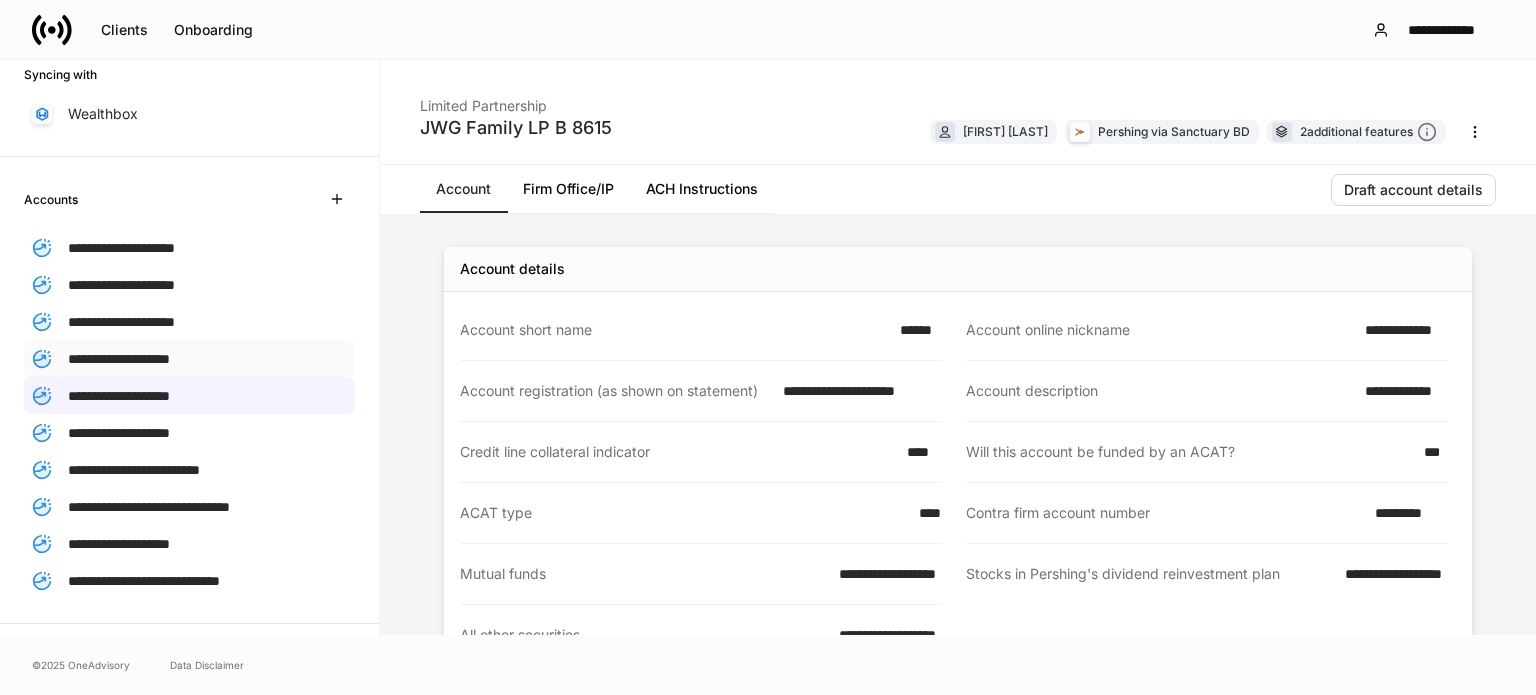 click on "**********" at bounding box center (119, 359) 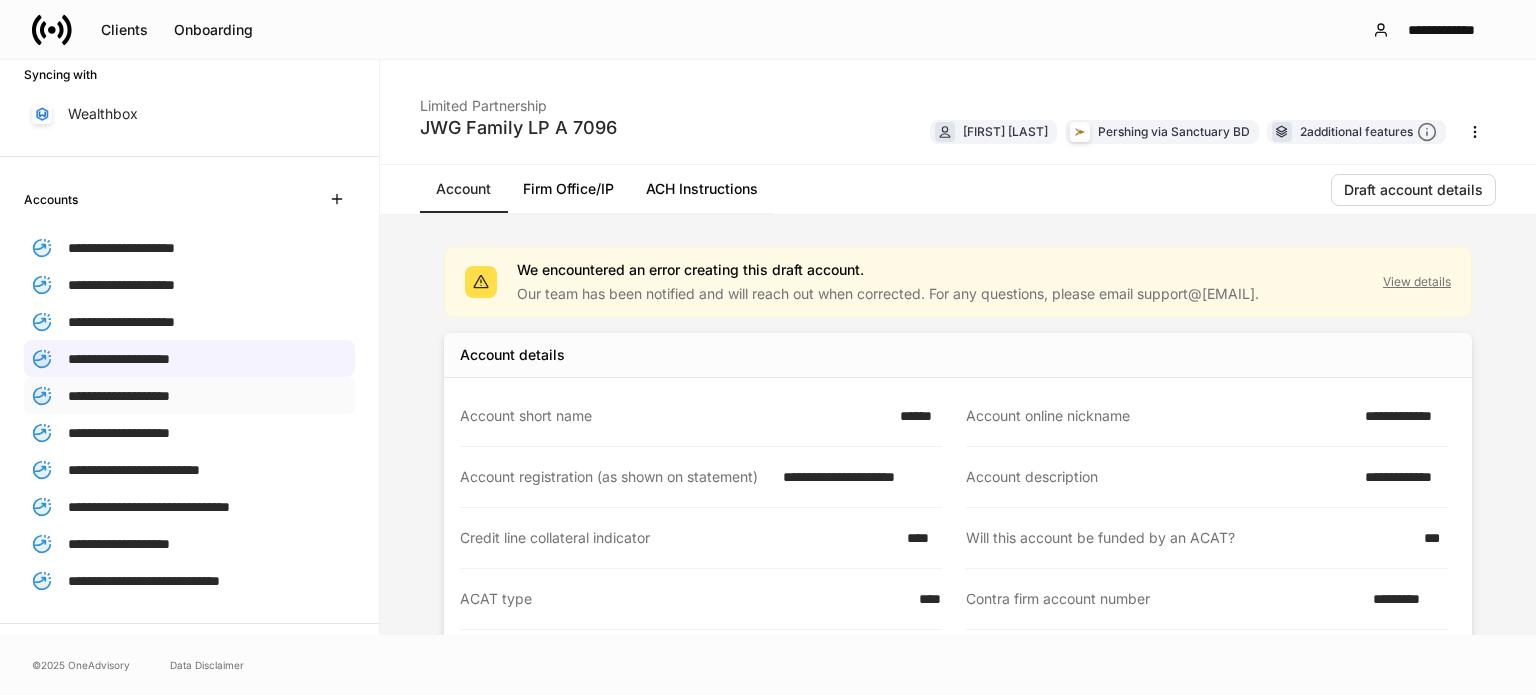 click on "**********" at bounding box center [119, 396] 